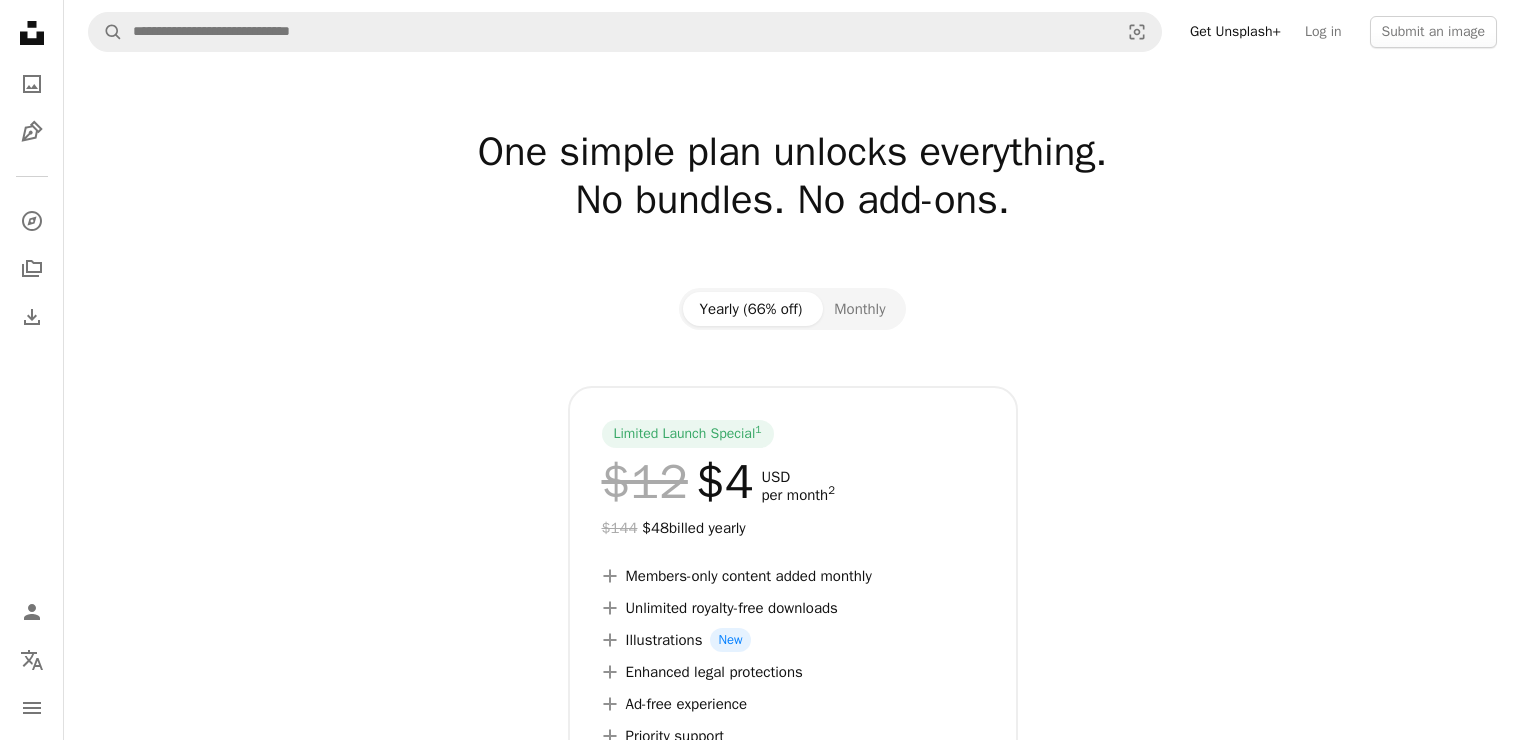scroll, scrollTop: 0, scrollLeft: 0, axis: both 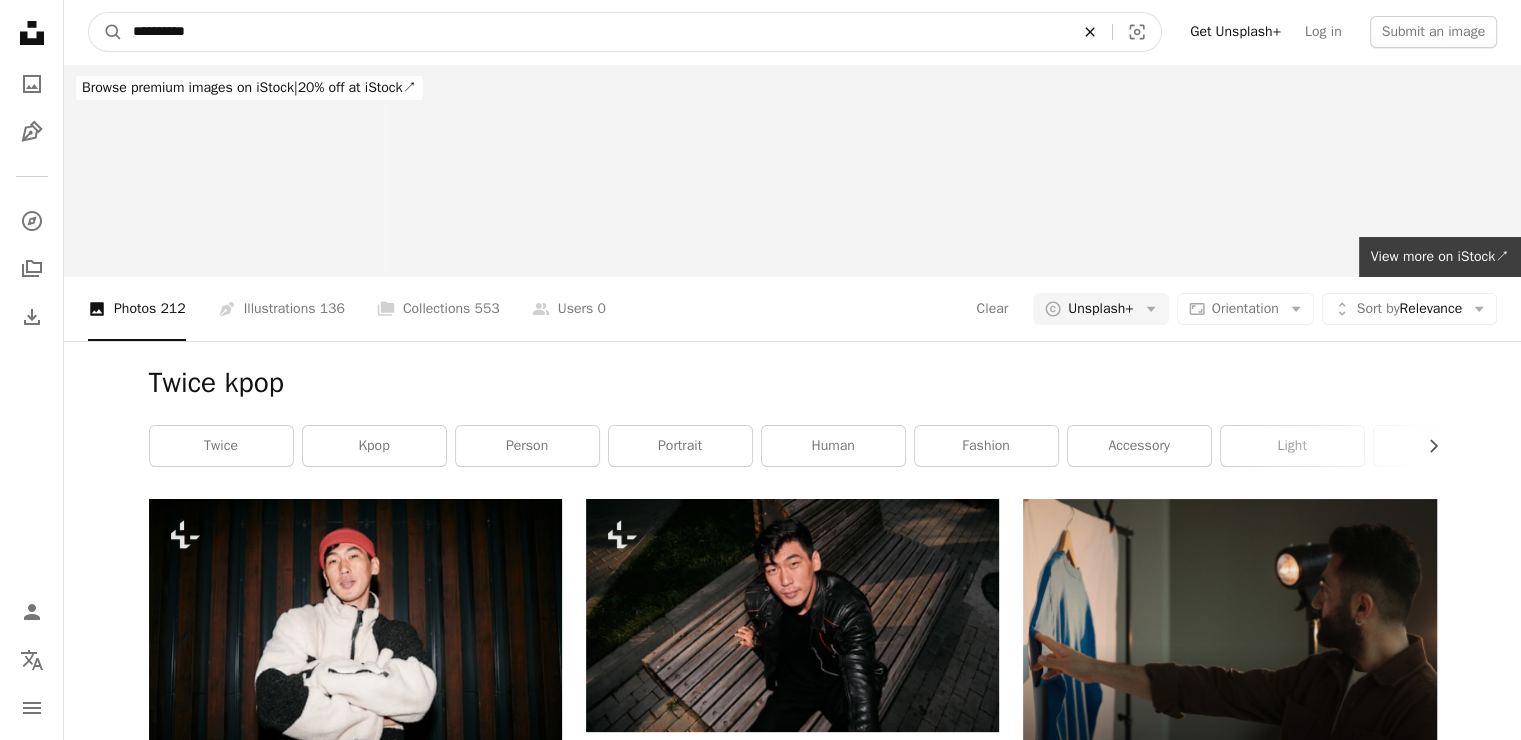click on "An X shape" at bounding box center [1090, 32] 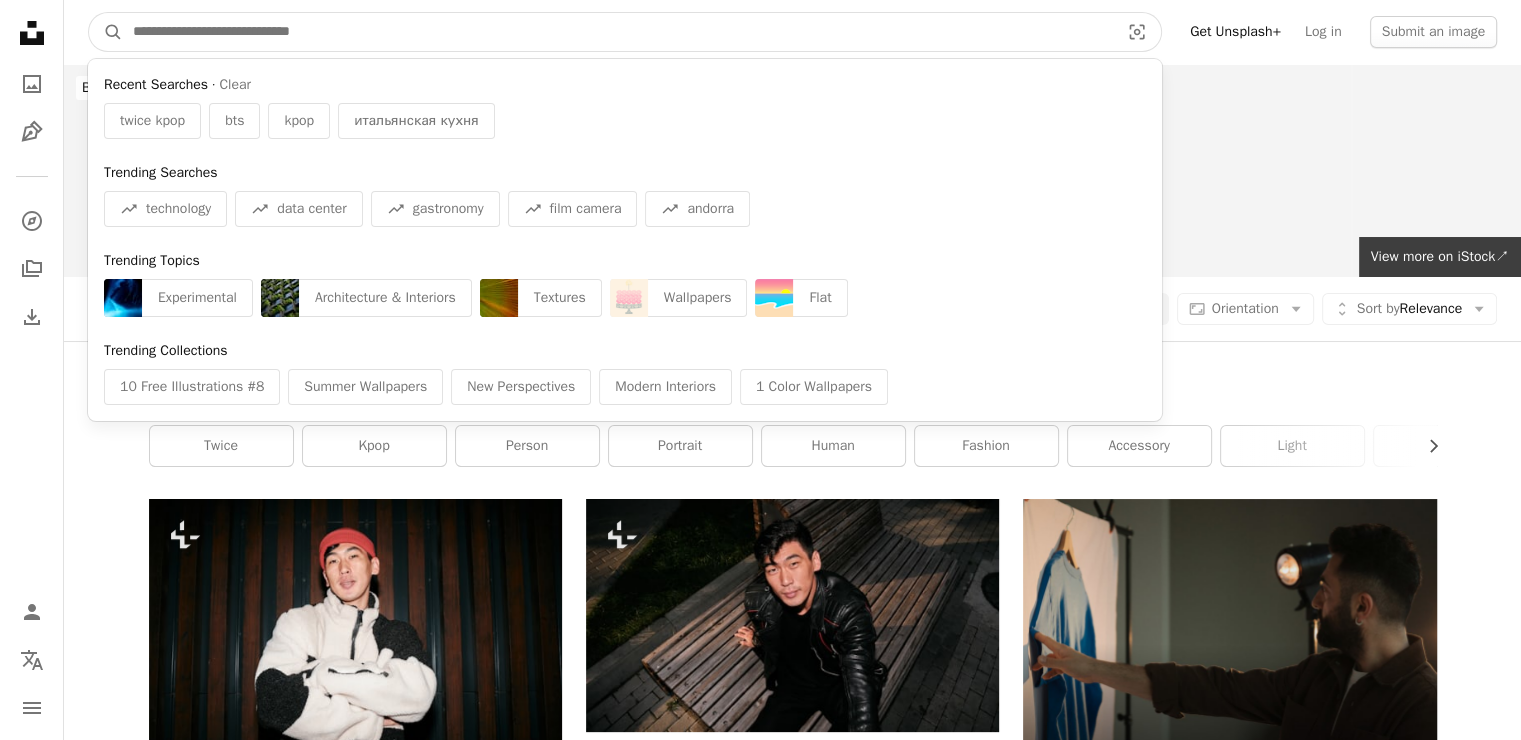 drag, startPoint x: 1040, startPoint y: 23, endPoint x: 1035, endPoint y: 12, distance: 12.083046 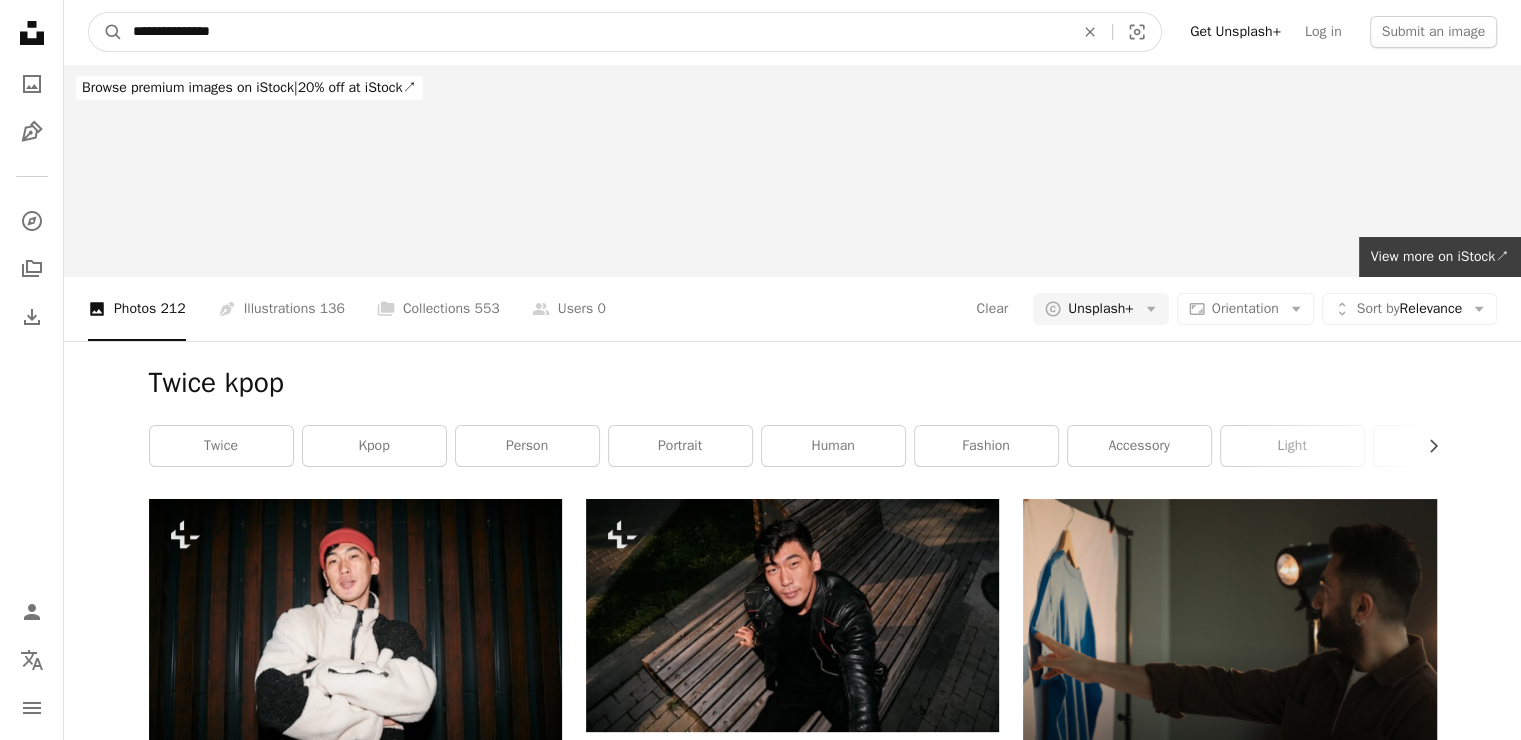 type on "**********" 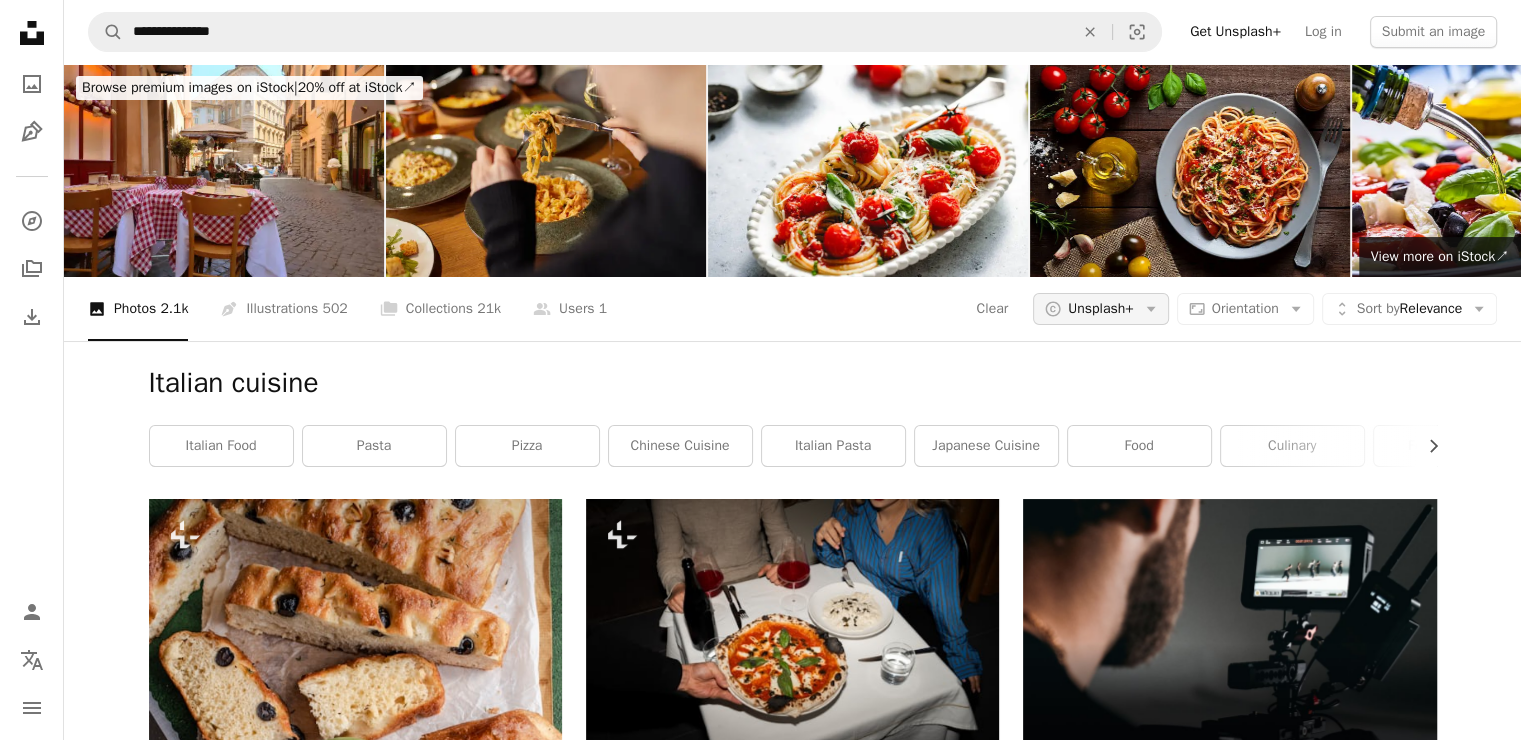 click on "Unsplash+" at bounding box center [1100, 309] 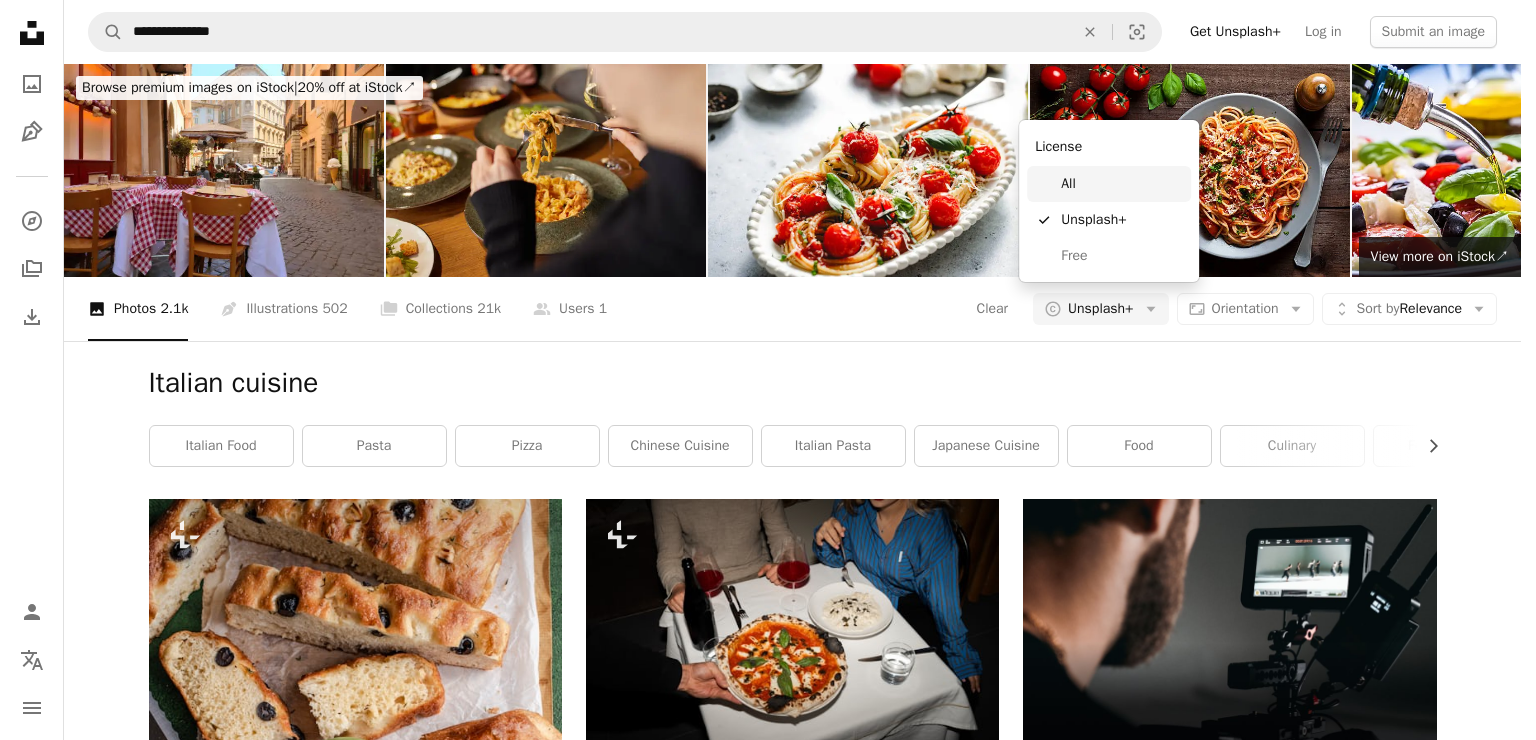 click on "All" at bounding box center (1122, 184) 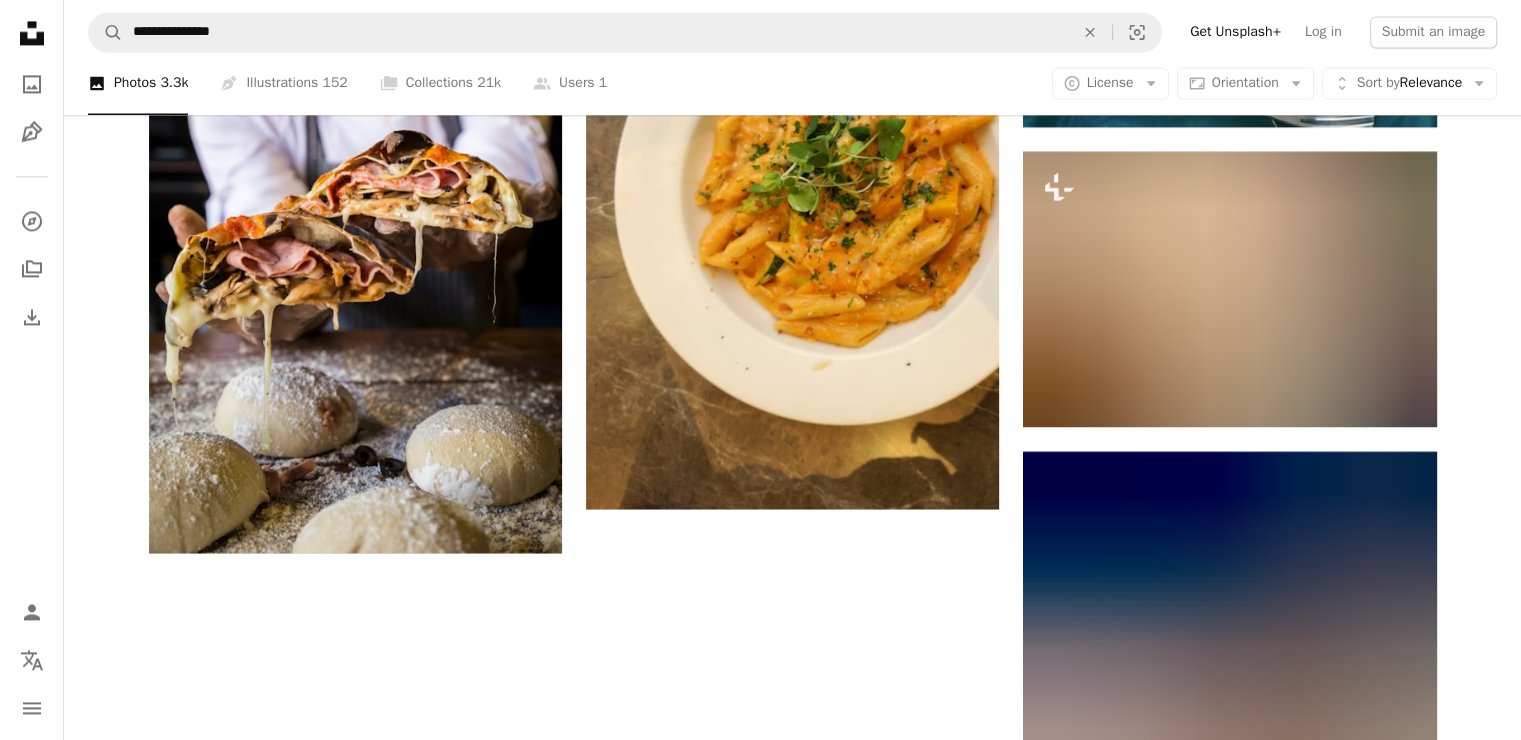 scroll, scrollTop: 3106, scrollLeft: 0, axis: vertical 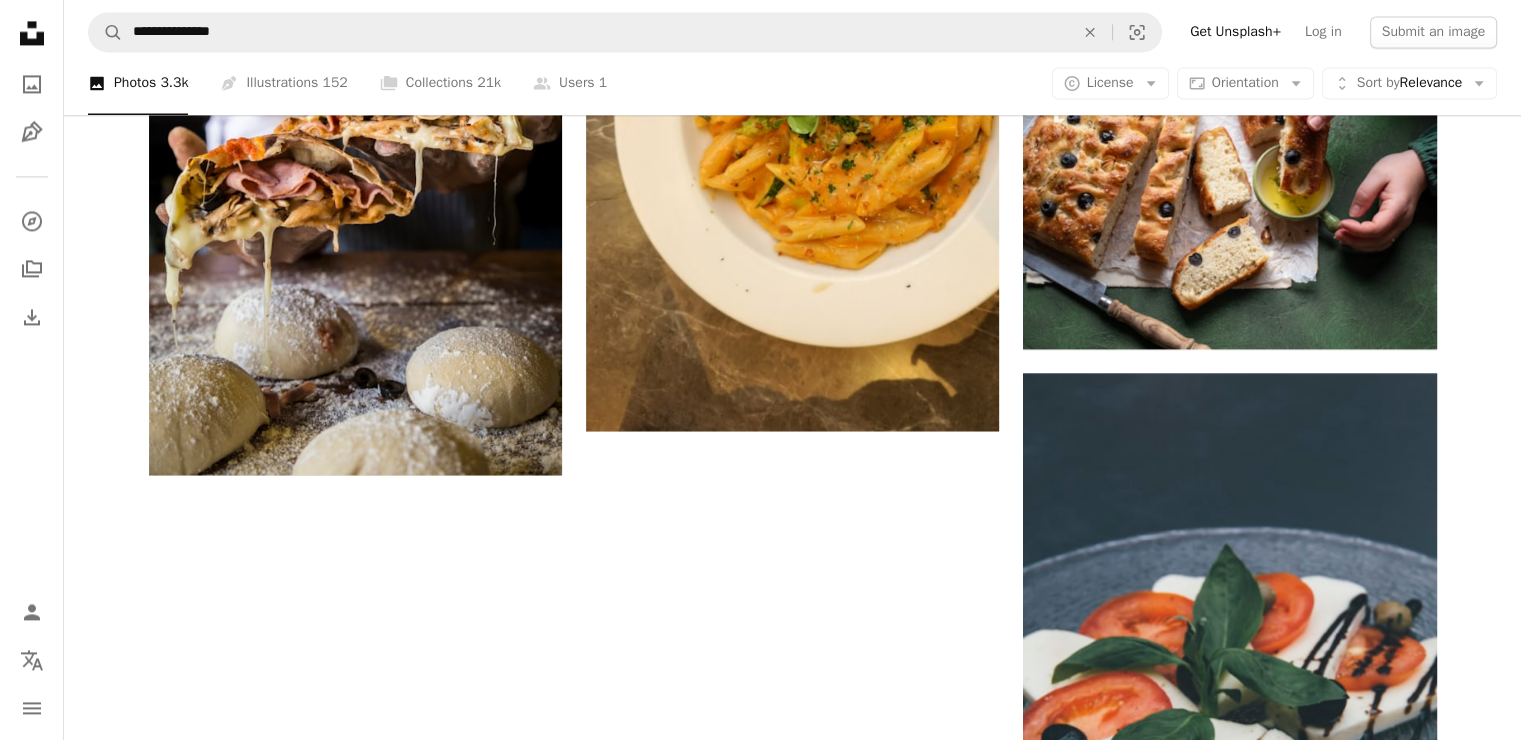 click on "Load more" at bounding box center (793, 1679) 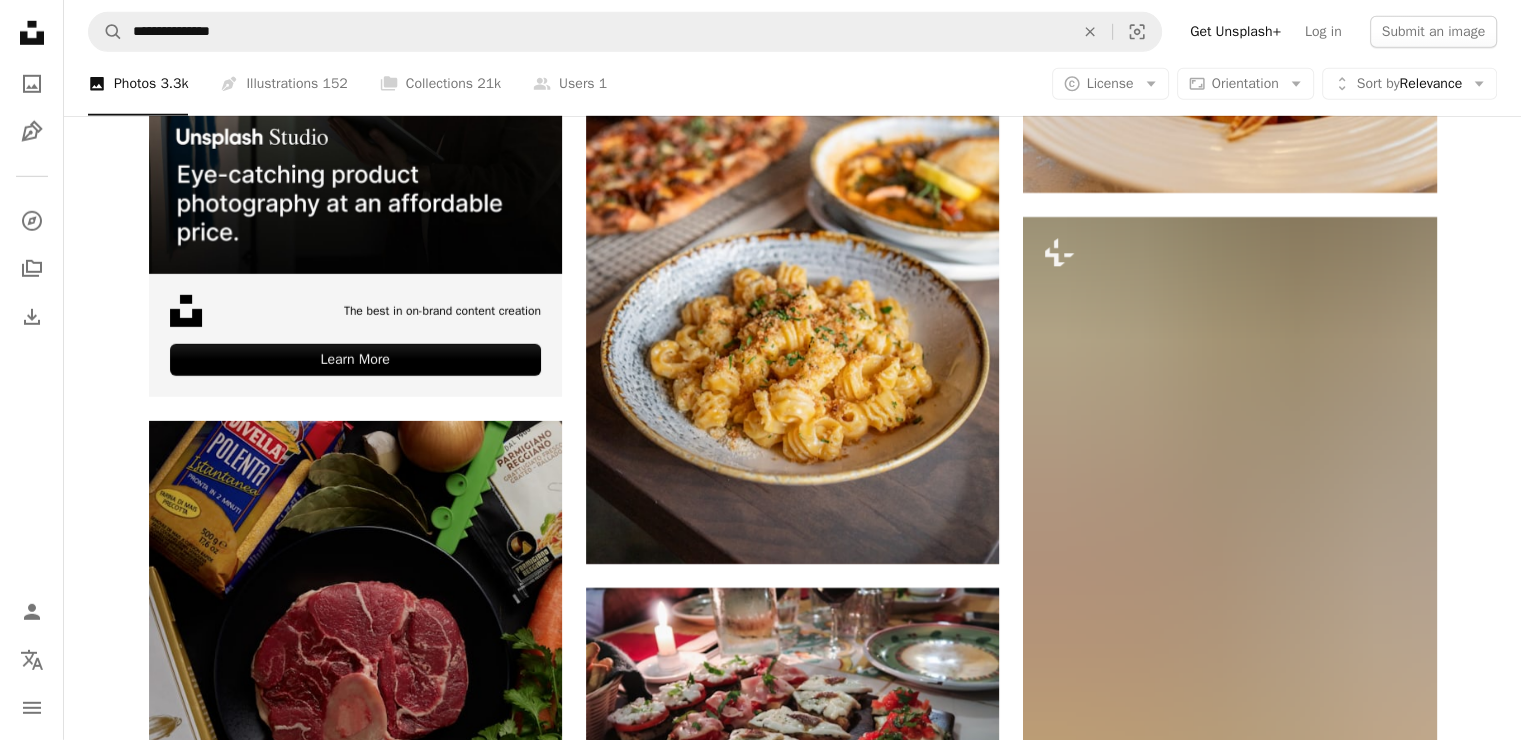 scroll, scrollTop: 6106, scrollLeft: 0, axis: vertical 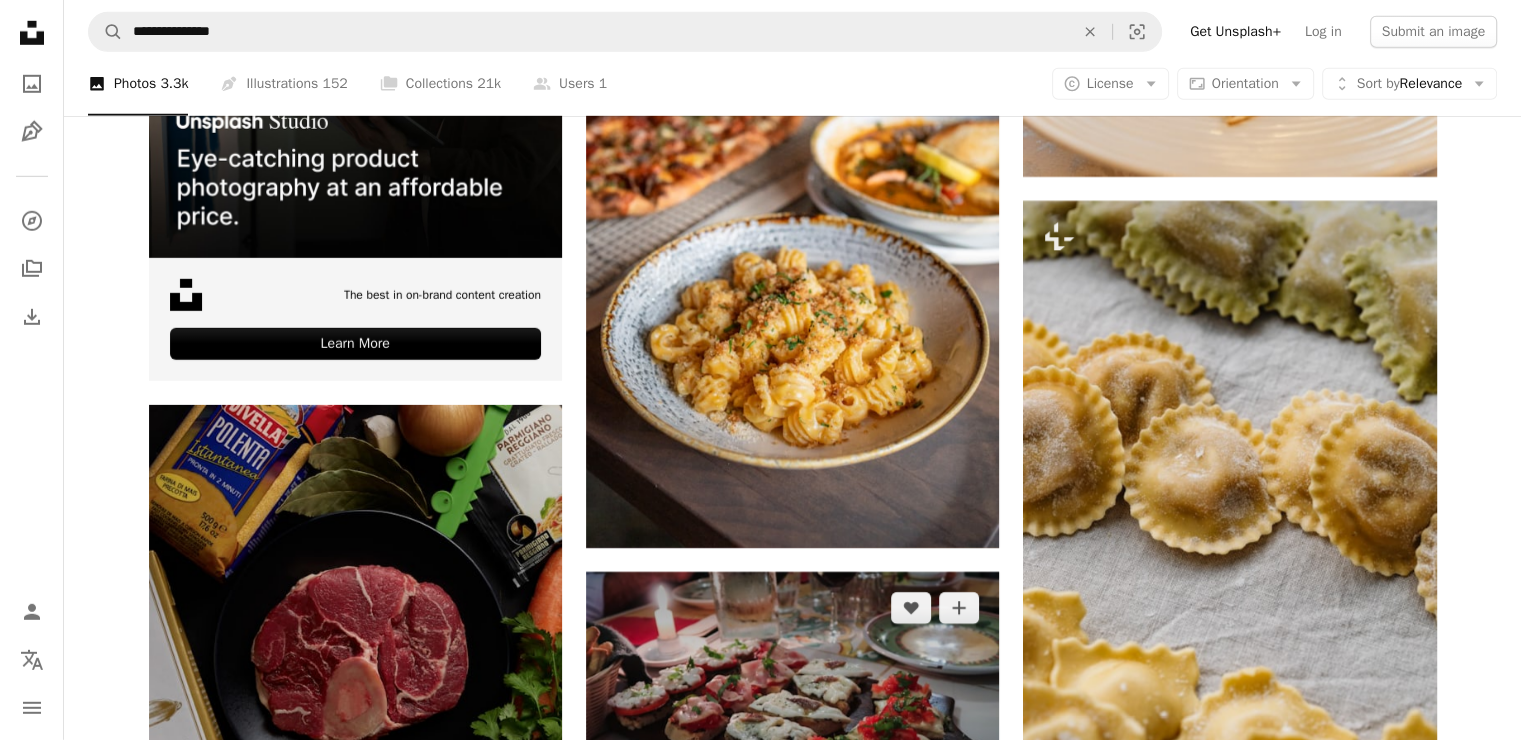 click at bounding box center (792, 709) 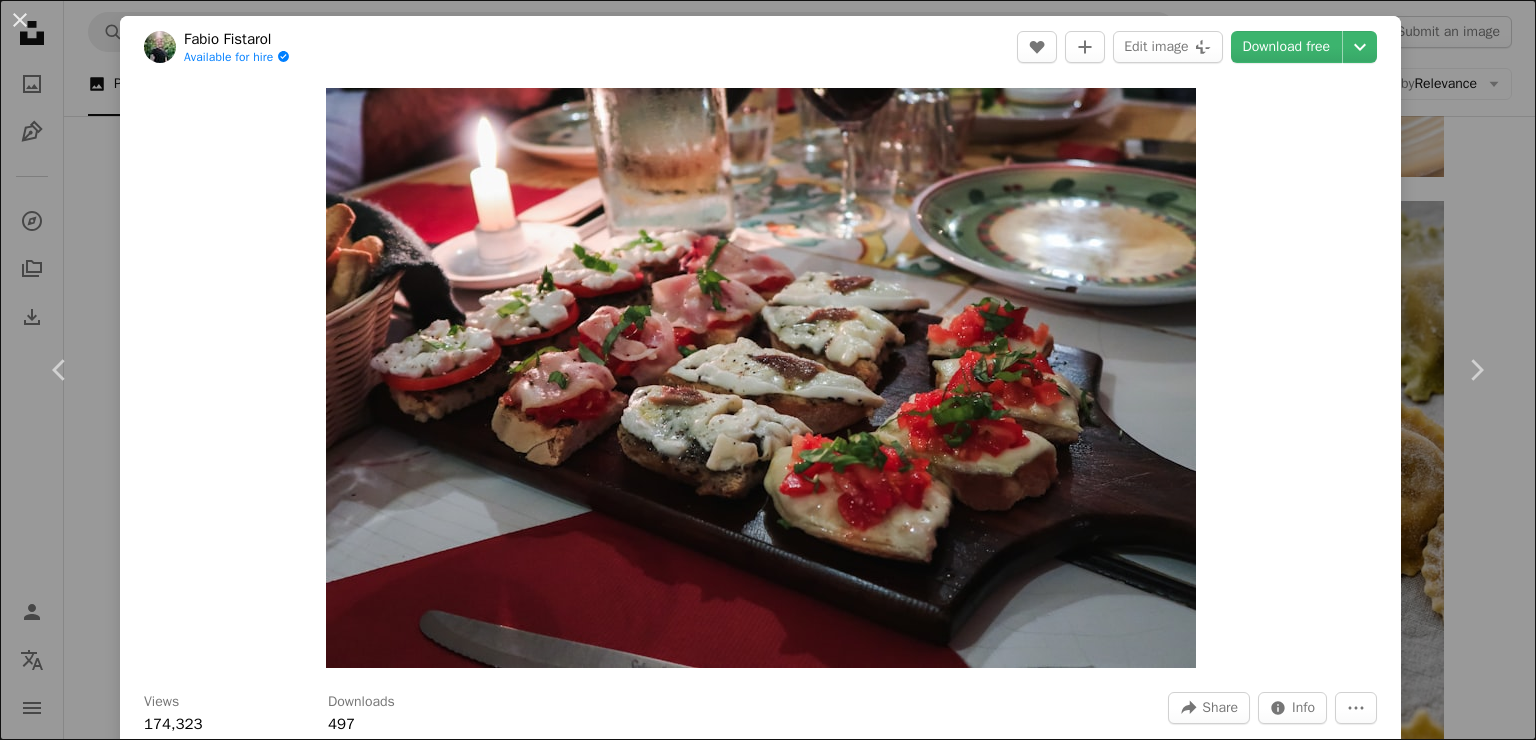 click on "An X shape Chevron left Chevron right [FIRST] [LAST] Available for hire A checkmark inside of a circle A heart A plus sign Edit image   Plus sign for Unsplash+ Download free Chevron down Zoom in Views 174,323 Downloads 497 A forward-right arrow Share Info icon Info More Actions Italian bruschetta Calendar outlined Published on  [DATE], [YEAR] Camera Canon, PowerShot G7 X Mark II Safety Free to use under the  Unsplash License food italian food bruschetta furniture table wine glass drink dinner alcohol meal dining table wine glass dish beverage supper HD Wallpapers Browse premium related images on iStock  |  Save 20% with code UNSPLASH20 View more on iStock  ↗ Related images A heart A plus sign [FIRST] [LAST] Available for hire A checkmark inside of a circle Arrow pointing down A heart A plus sign [FIRST] [LAST] Arrow pointing down A heart A plus sign [FIRST] [LAST] Available for hire A checkmark inside of a circle Arrow pointing down A heart A plus sign [FIRST] [LAST] Arrow pointing down A heart A plus sign" at bounding box center (768, 370) 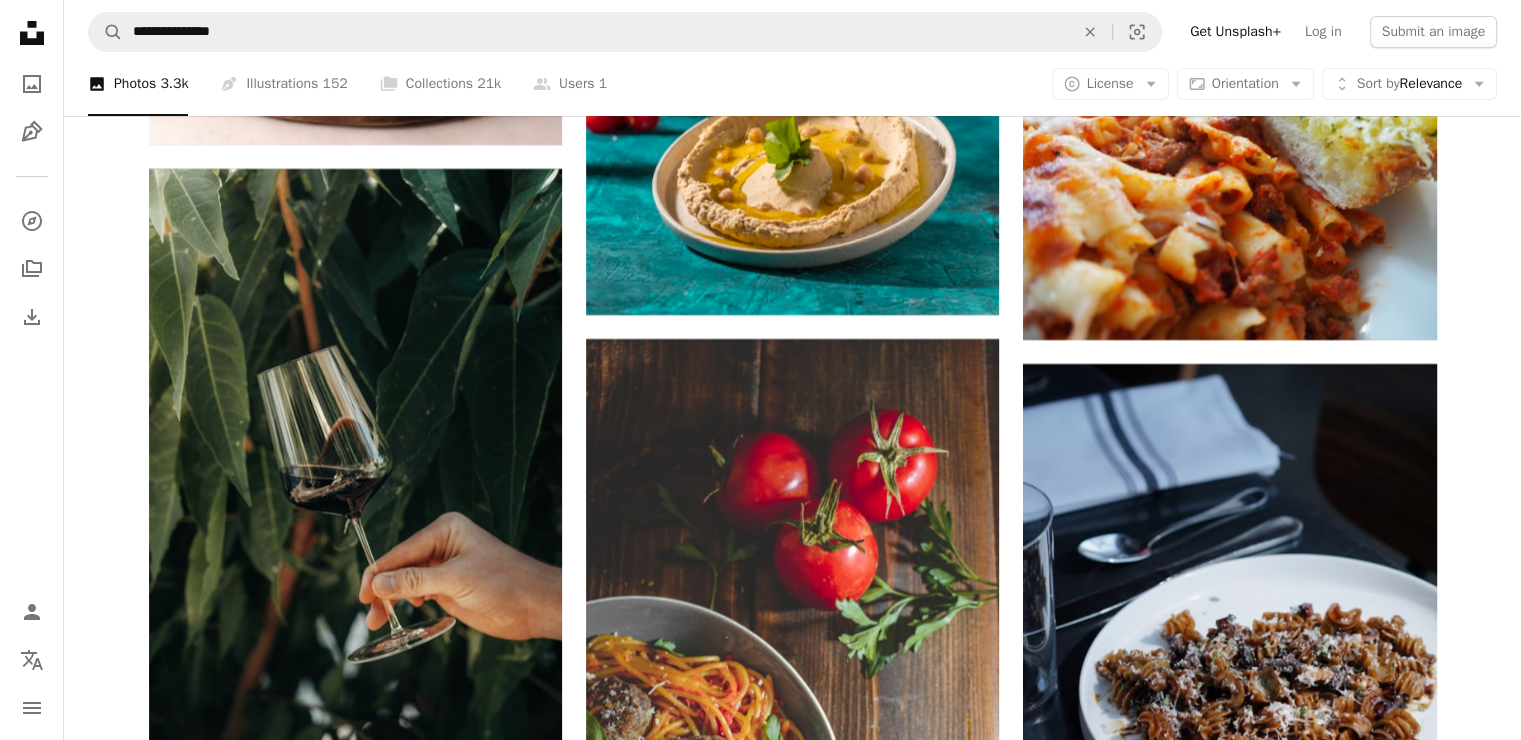 scroll, scrollTop: 15333, scrollLeft: 0, axis: vertical 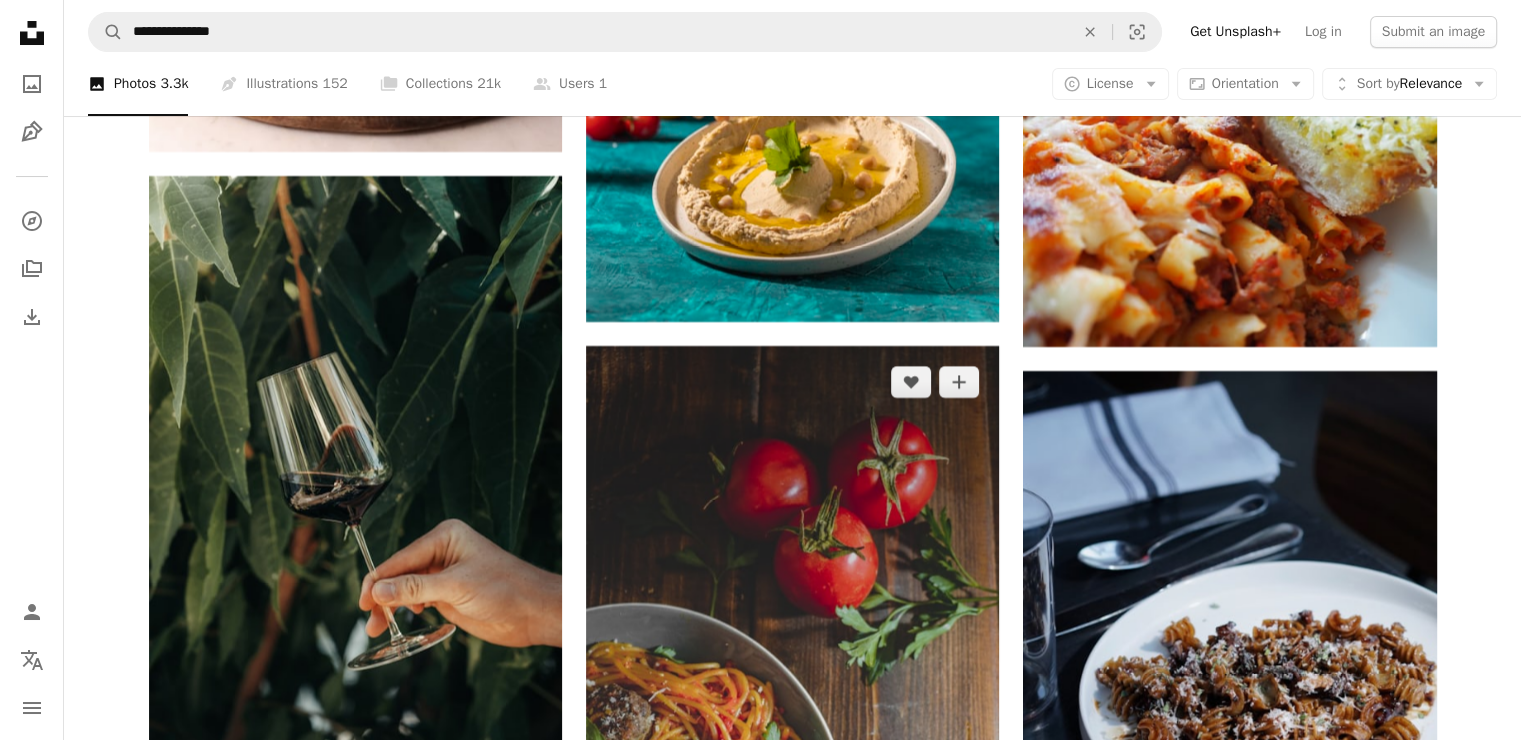 click at bounding box center [792, 724] 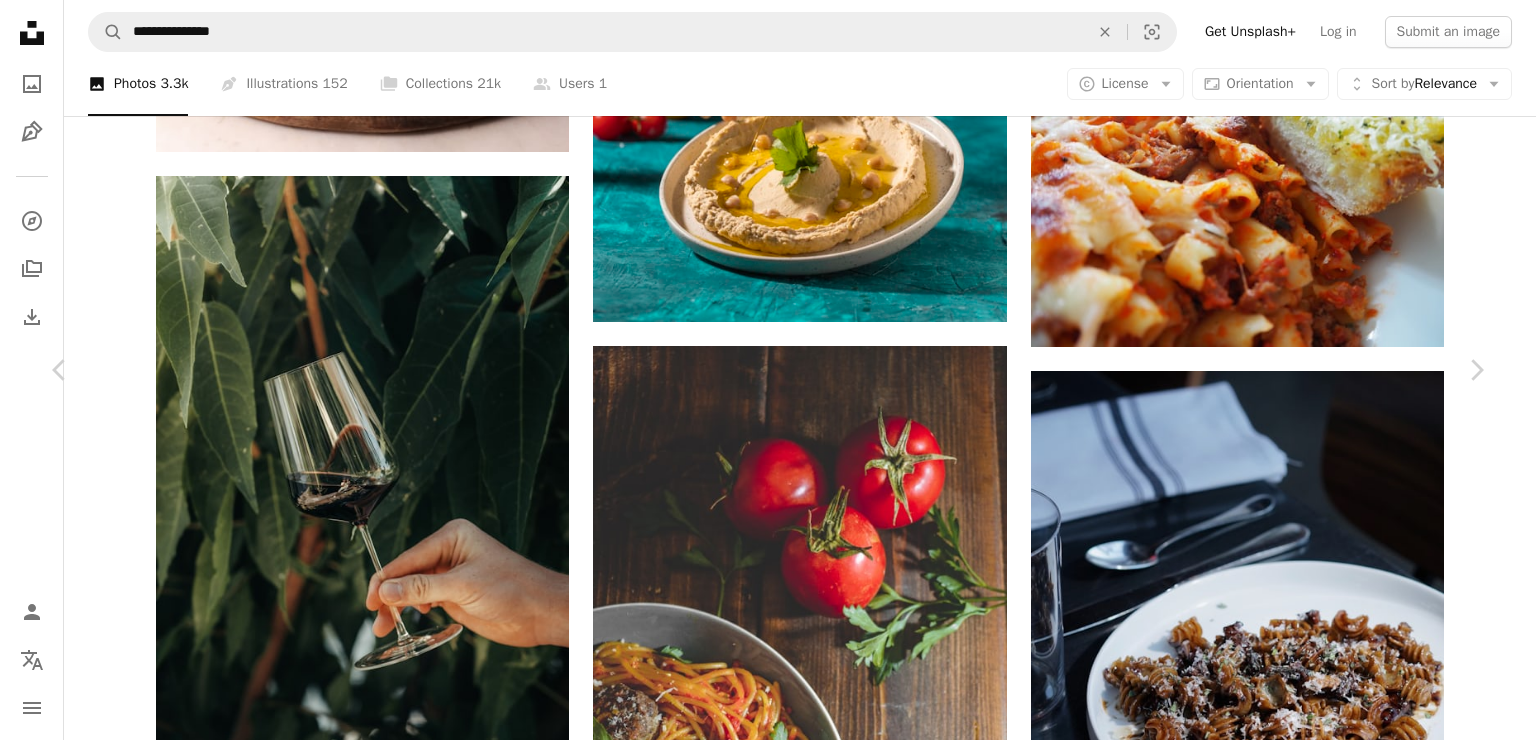 click on "Download free" at bounding box center (1287, 5667) 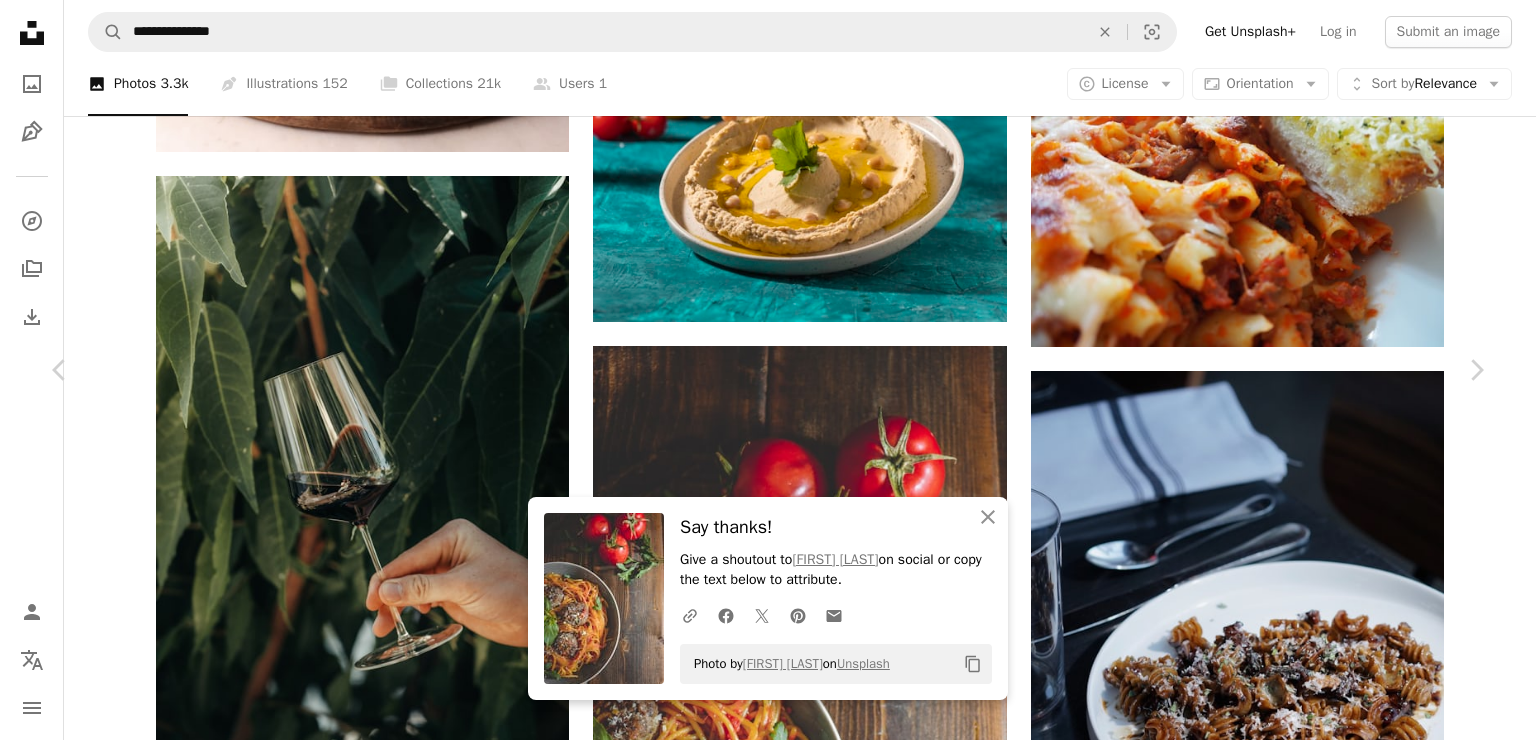 click on "An X shape Chevron left Chevron right An X shape Close Say thanks! Give a shoutout to  [FIRST] [LAST]  on social or copy the text below to attribute. A URL sharing icon (chains) Facebook icon X (formerly Twitter) icon Pinterest icon An envelope Photo by  [FIRST] [LAST]  on  Unsplash
Copy content [FIRST] [LAST] Available for hire A checkmark inside of a circle A heart A plus sign Edit image   Plus sign for Unsplash+ Download free Chevron down Zoom in Views 36,438 Downloads 510 A forward-right arrow Share Info icon Info More Actions Calendar outlined Published on  [DATE], [YEAR] Camera Canon, EOS 80D Safety Free to use under the  Unsplash License food italian food spaghetti meatballs spaghetti and meatballs foodphotography rose pasta meat plate food presentation Free pictures Browse premium related images on iStock  |  Save 20% with code UNSPLASH20 View more on iStock  ↗ Related images A heart A plus sign [FIRST] [LAST] Available for hire A checkmark inside of a circle Arrow pointing down" at bounding box center [768, 5990] 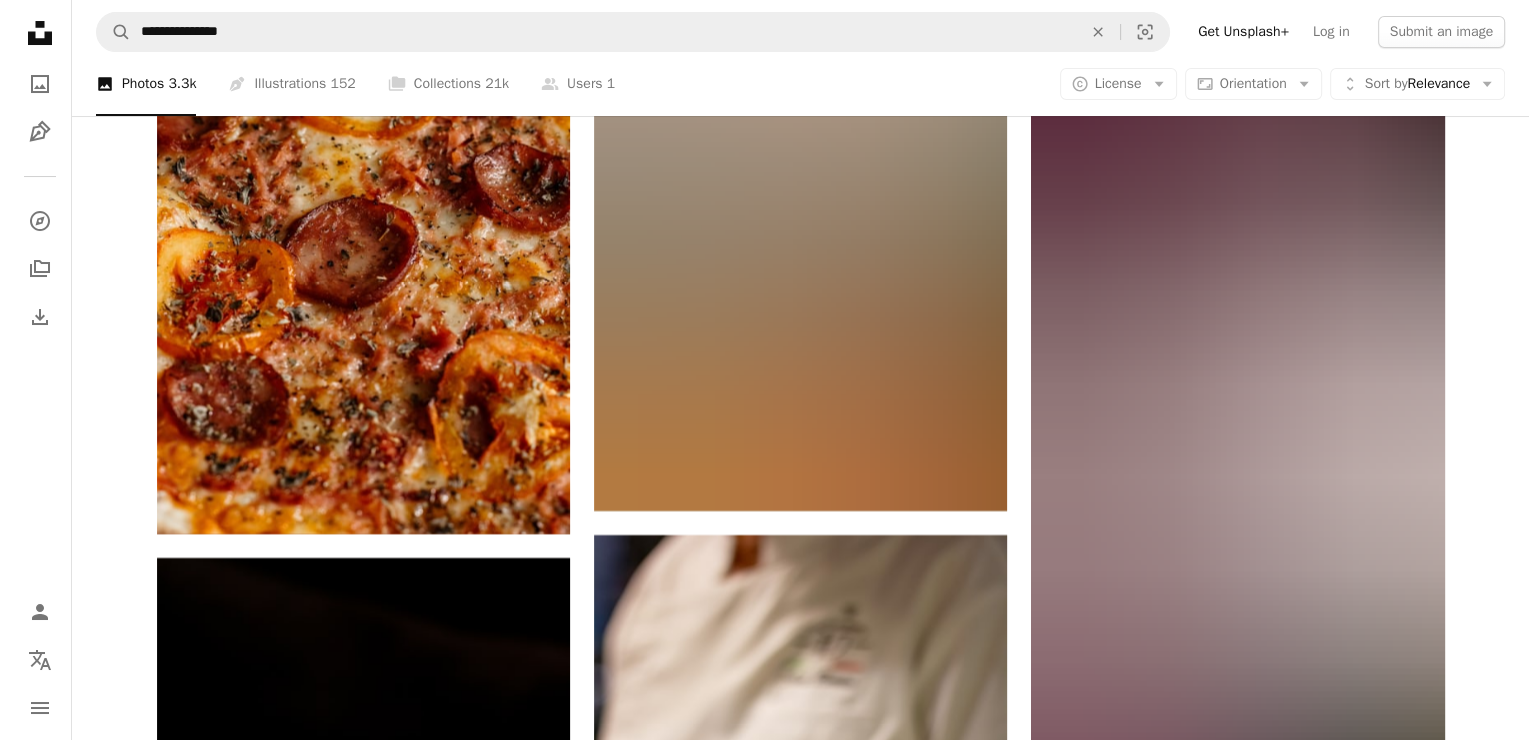 scroll, scrollTop: 23333, scrollLeft: 0, axis: vertical 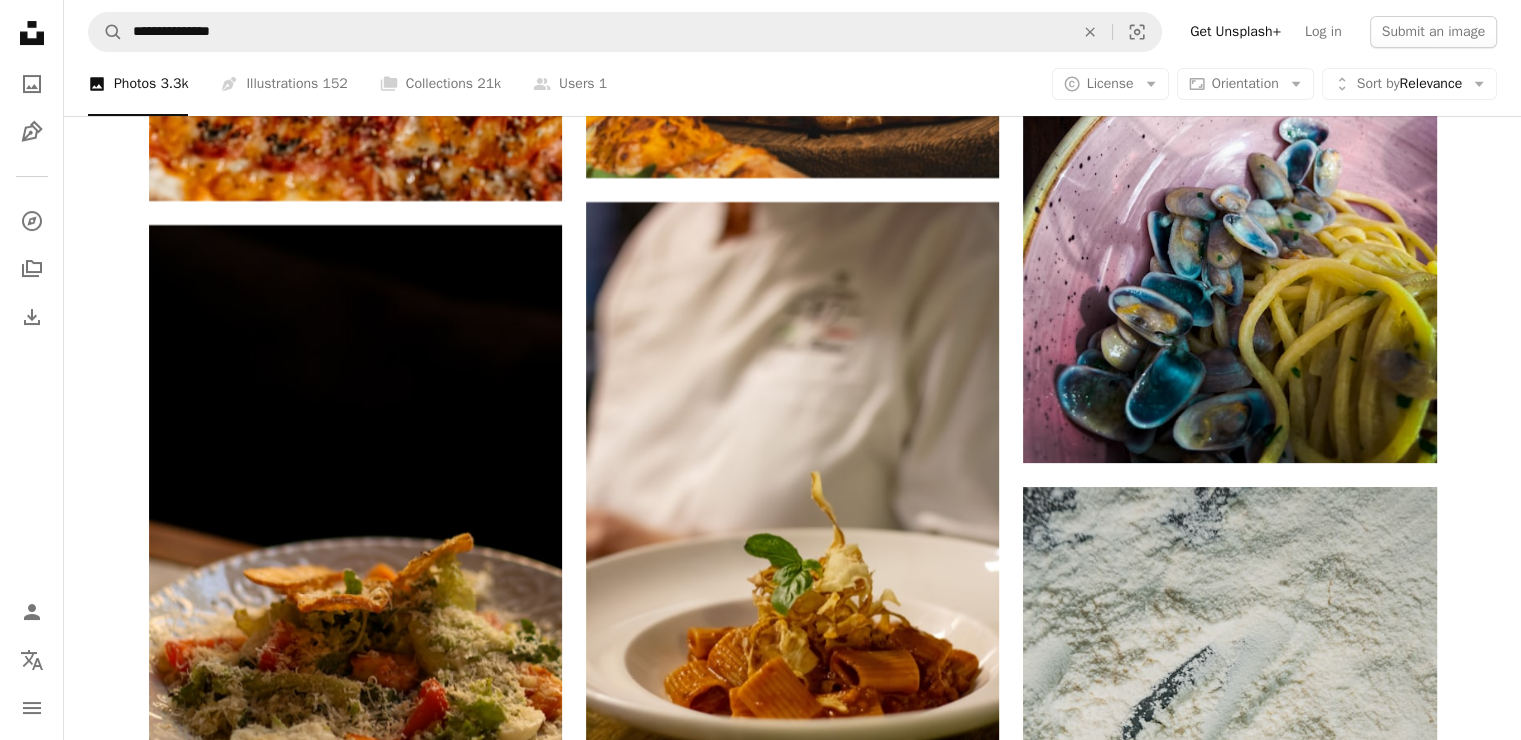 click at bounding box center (1229, 2022) 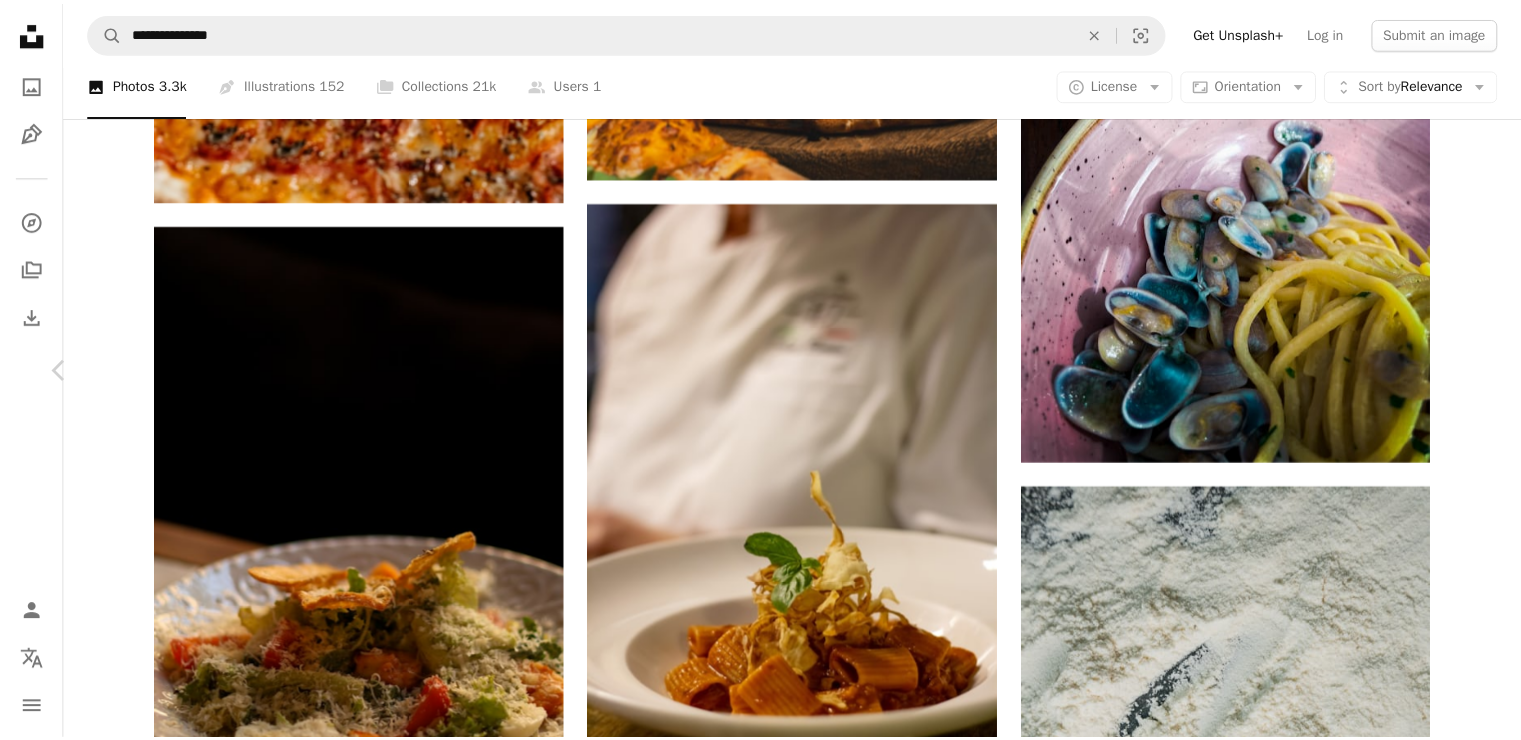 scroll, scrollTop: 2000, scrollLeft: 0, axis: vertical 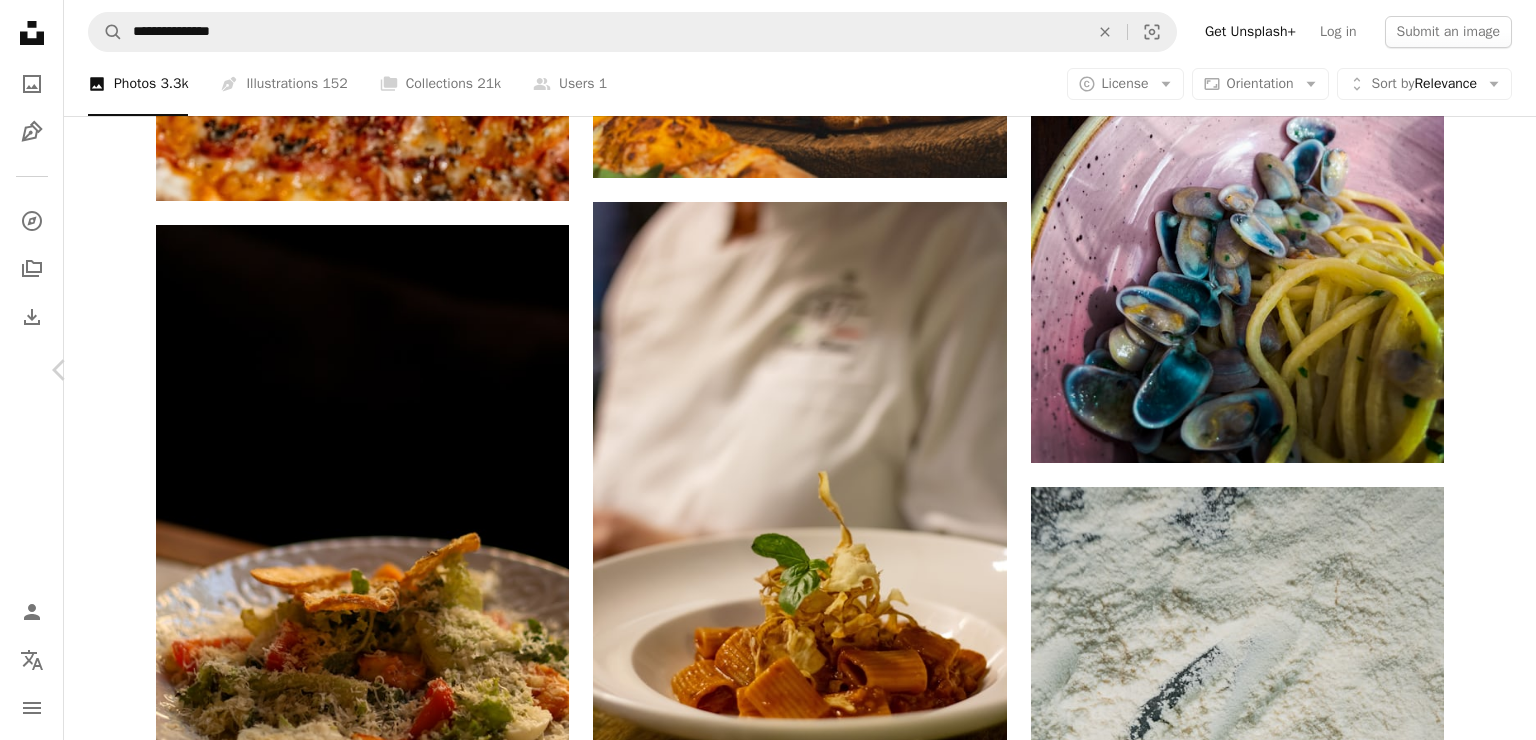 click on "Chevron right" at bounding box center (1476, 370) 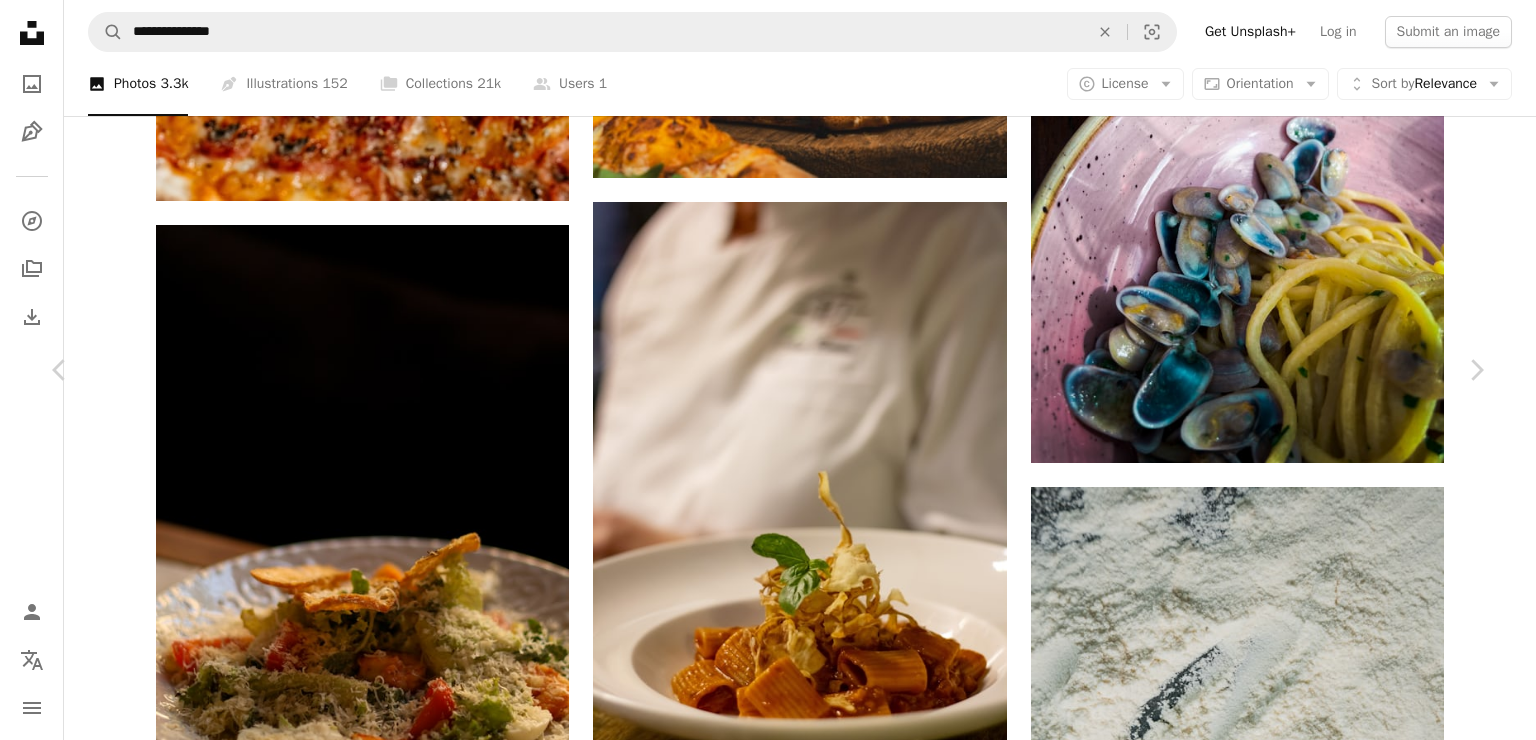 click on "An X shape Chevron left Chevron right Getty Images For  Unsplash+ A heart A plus sign Edit image   Plus sign for Unsplash+ A lock   Download Zoom in A forward-right arrow Share More Actions Calendar outlined Published on  [DATE], [YEAR] Safety Licensed under the  Unsplash+ License photography plate italian food food and drink horizontal herb archival color image no people meatball pouring freshness studio shot colored background ladle savory food Free pictures Related images Plus sign for Unsplash+ A heart A plus sign Getty Images For  Unsplash+ A lock   Download Plus sign for Unsplash+ A heart A plus sign Monika Grabkowska For  Unsplash+ A lock   Download Plus sign for Unsplash+ A heart A plus sign Getty Images For  Unsplash+ A lock   Download Plus sign for Unsplash+ A heart A plus sign Getty Images For  Unsplash+ A lock   Download Plus sign for Unsplash+ A heart A plus sign Margaret Jaszowska For  Unsplash+ A lock   Download Plus sign for Unsplash+ A heart A plus sign Getty Images For  Unsplash+ A lock" at bounding box center (768, 7382) 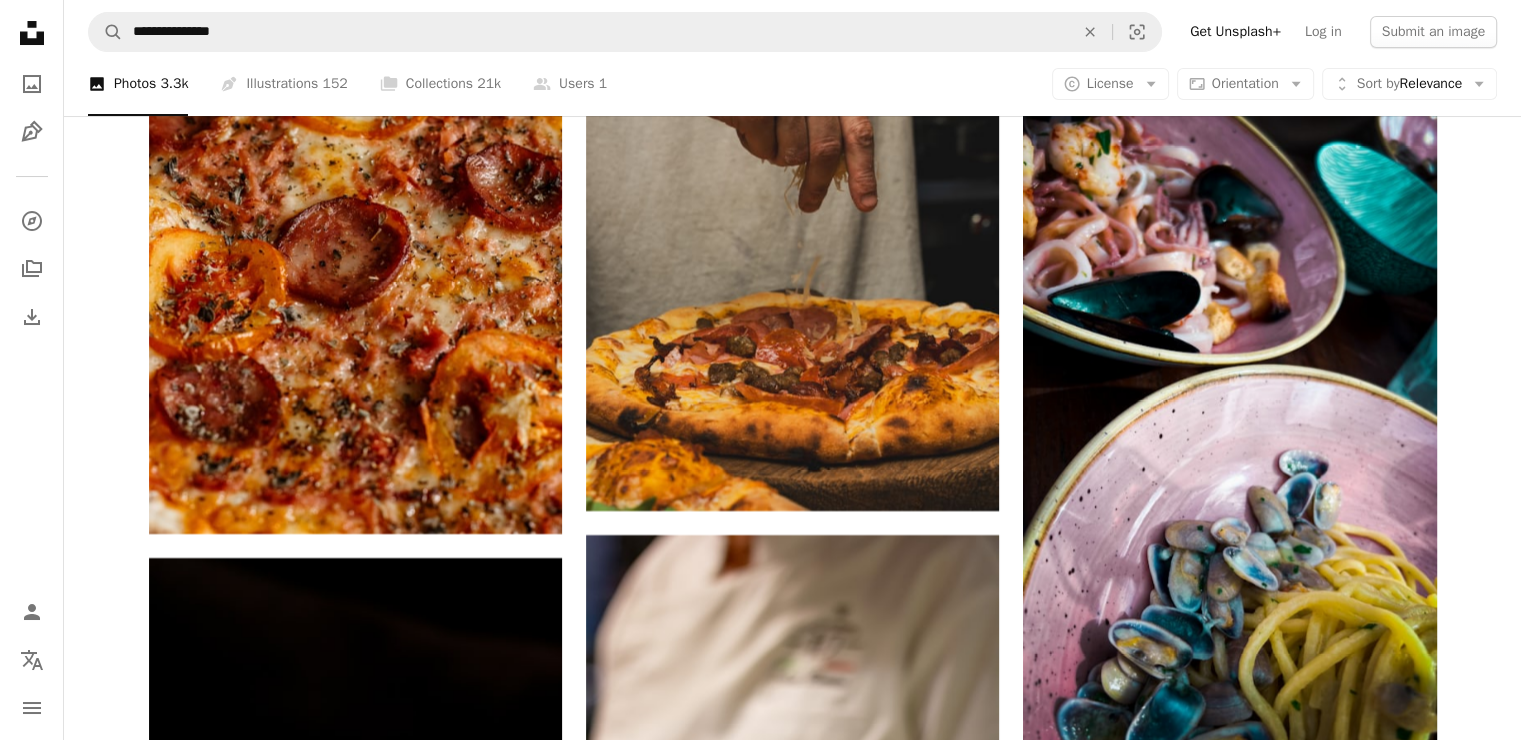 scroll, scrollTop: 23333, scrollLeft: 0, axis: vertical 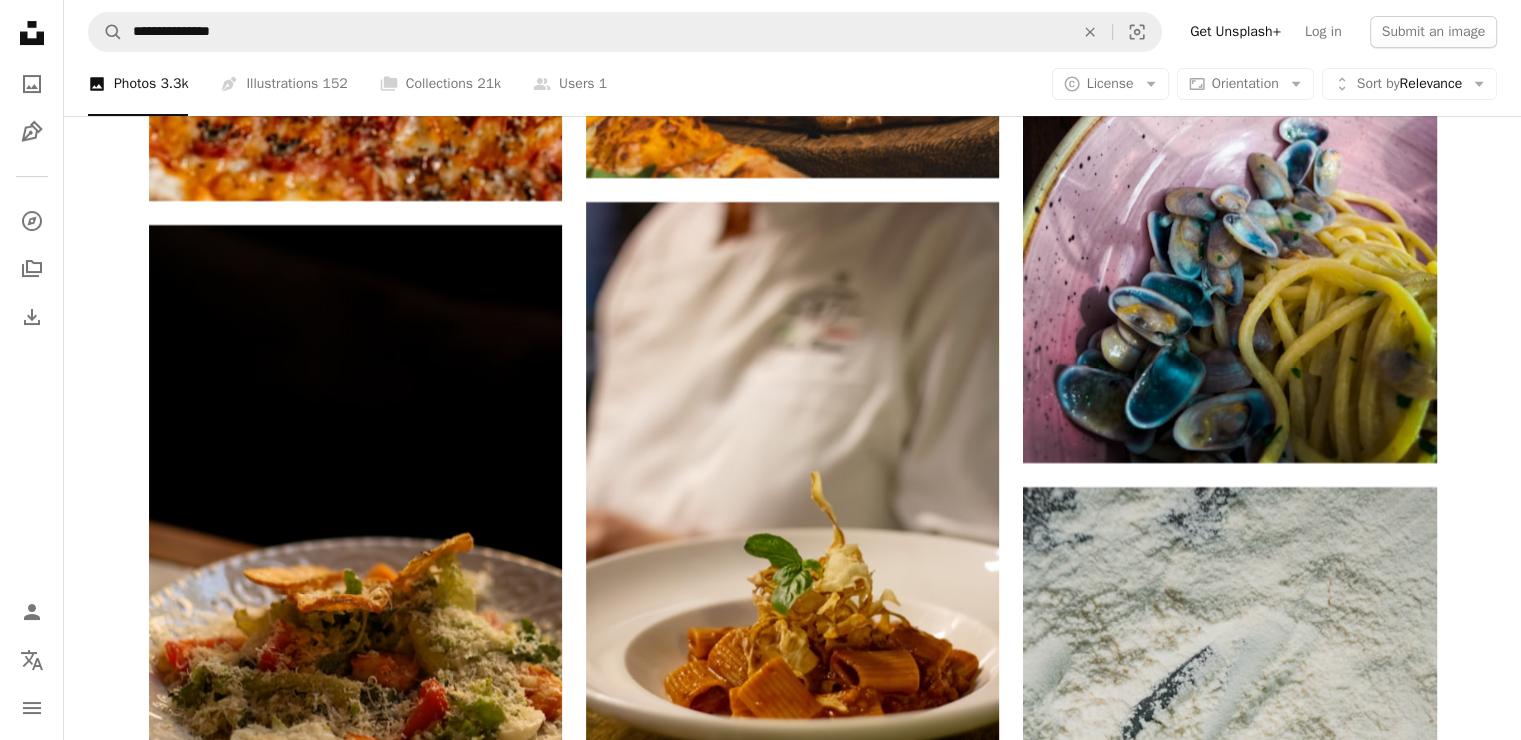 click at bounding box center (355, 1179) 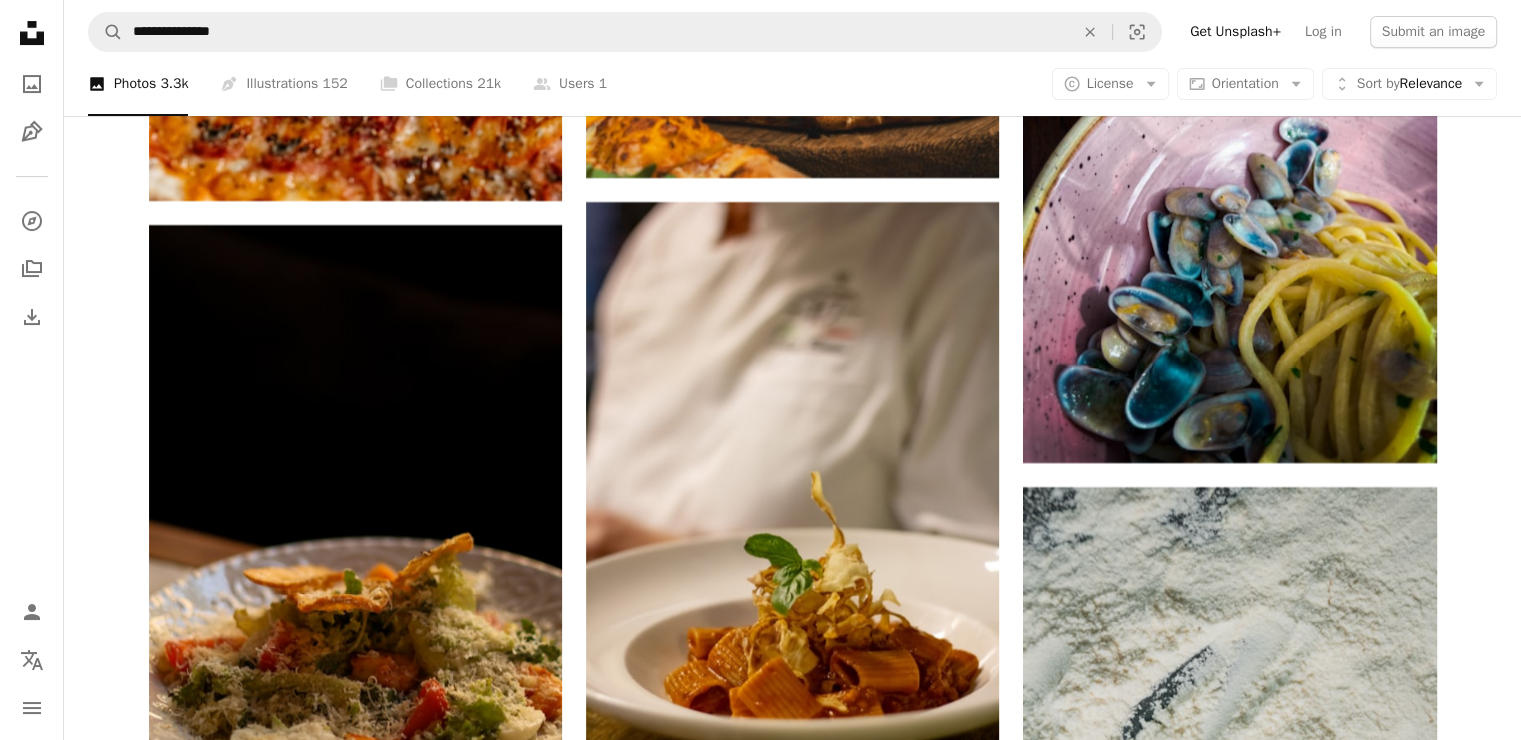 click at bounding box center (355, 1179) 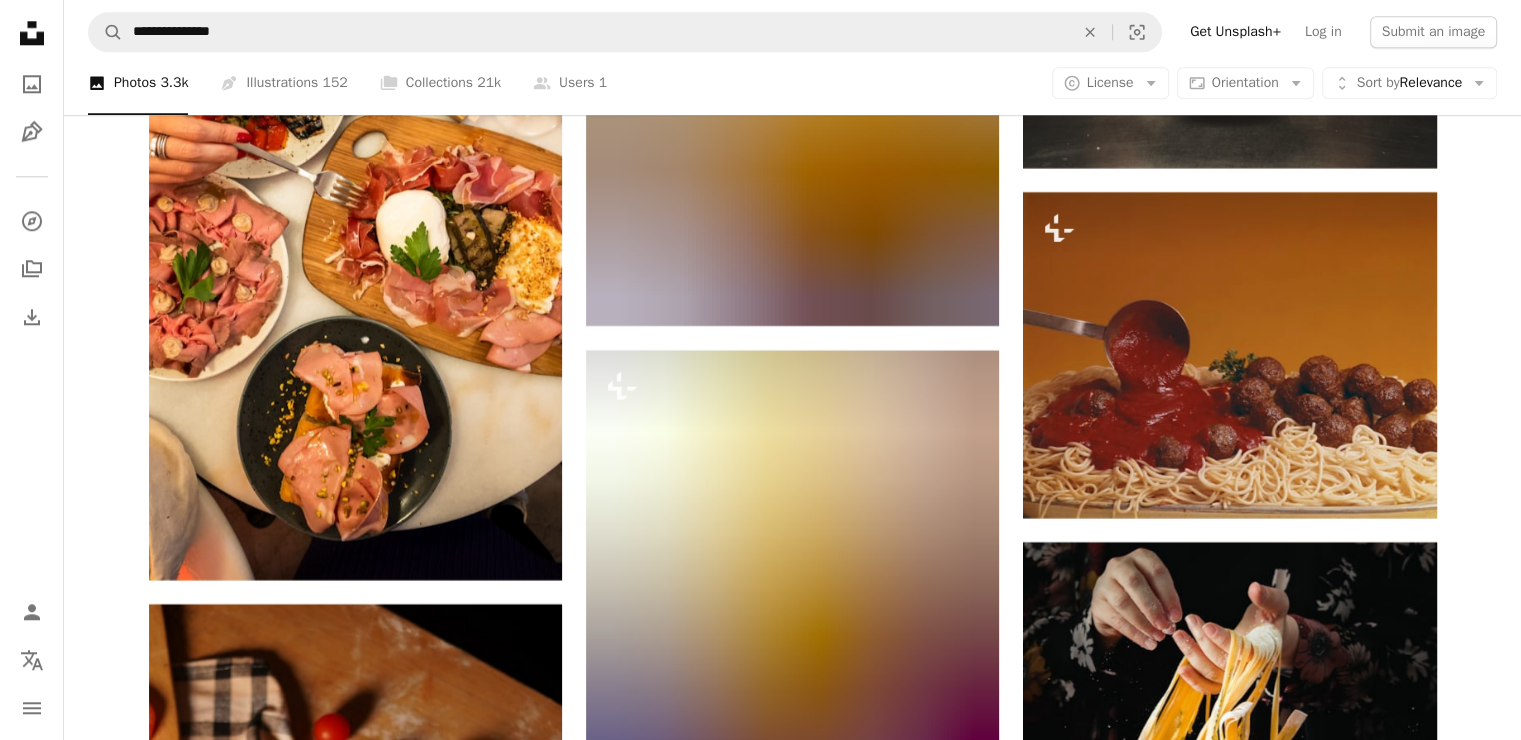 scroll, scrollTop: 24666, scrollLeft: 0, axis: vertical 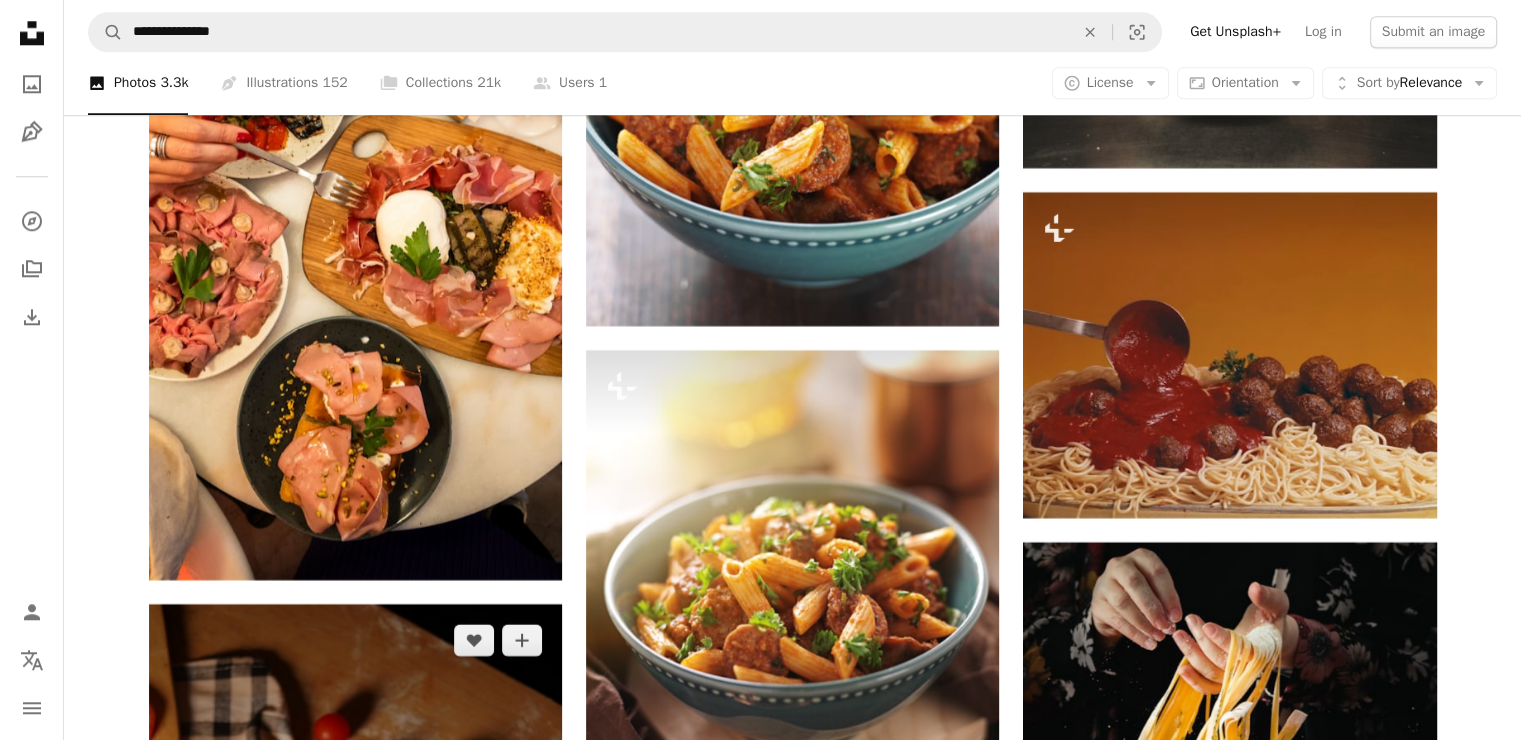 click at bounding box center (355, 971) 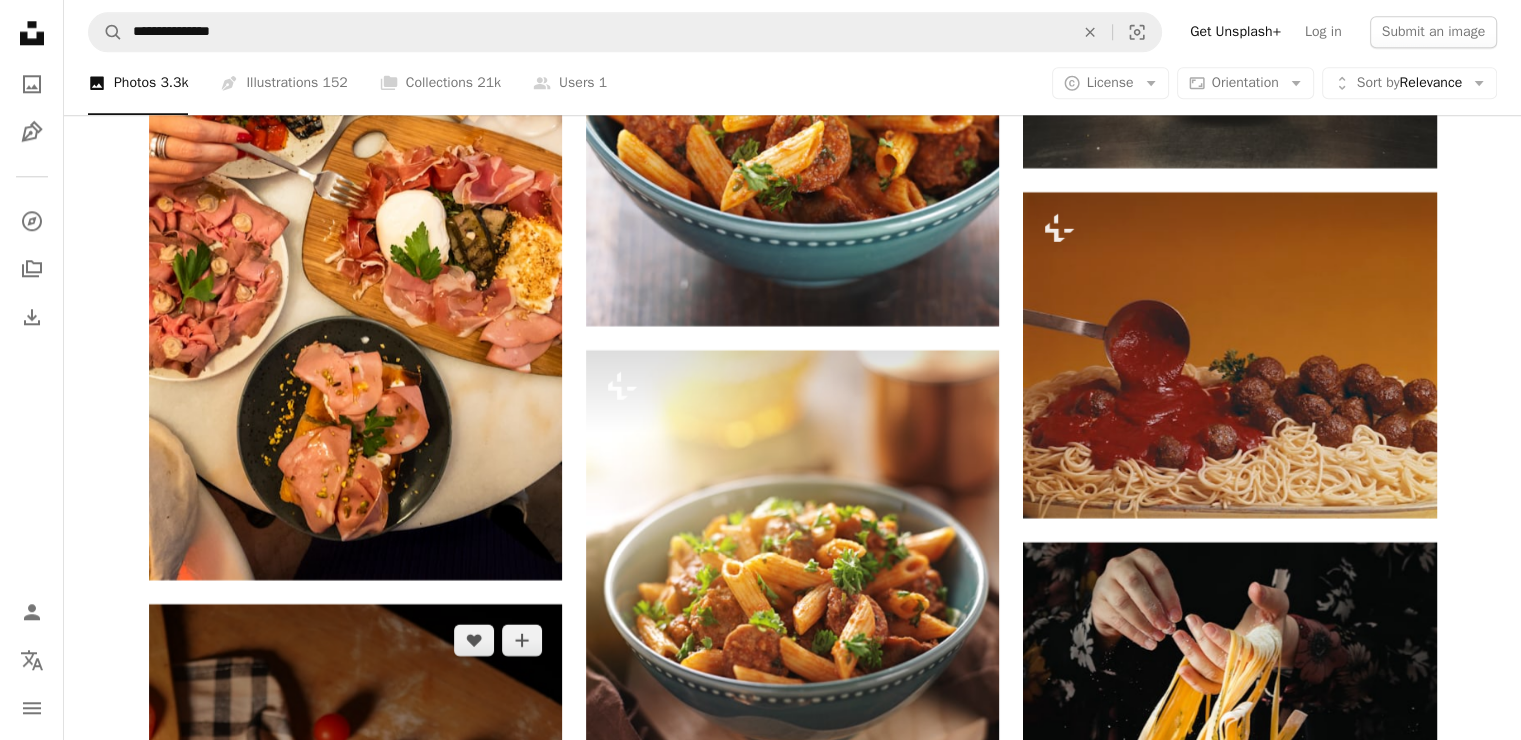 click at bounding box center (355, 971) 